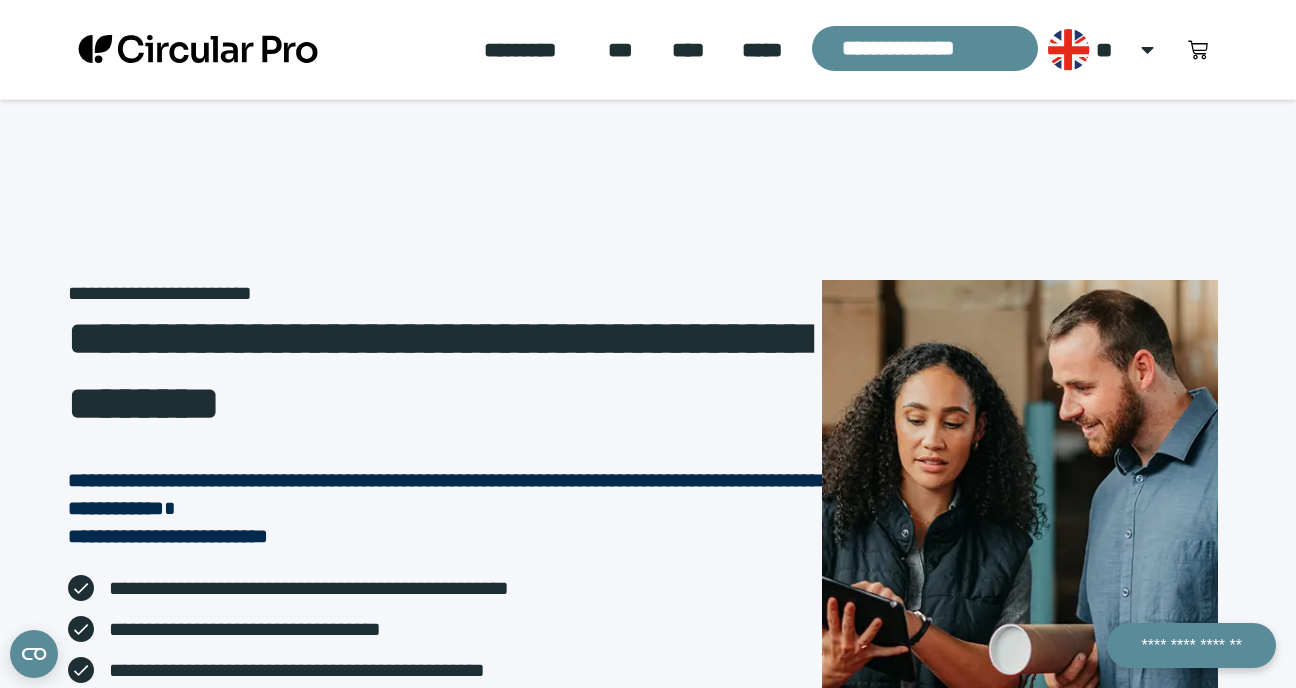 scroll, scrollTop: 0, scrollLeft: 0, axis: both 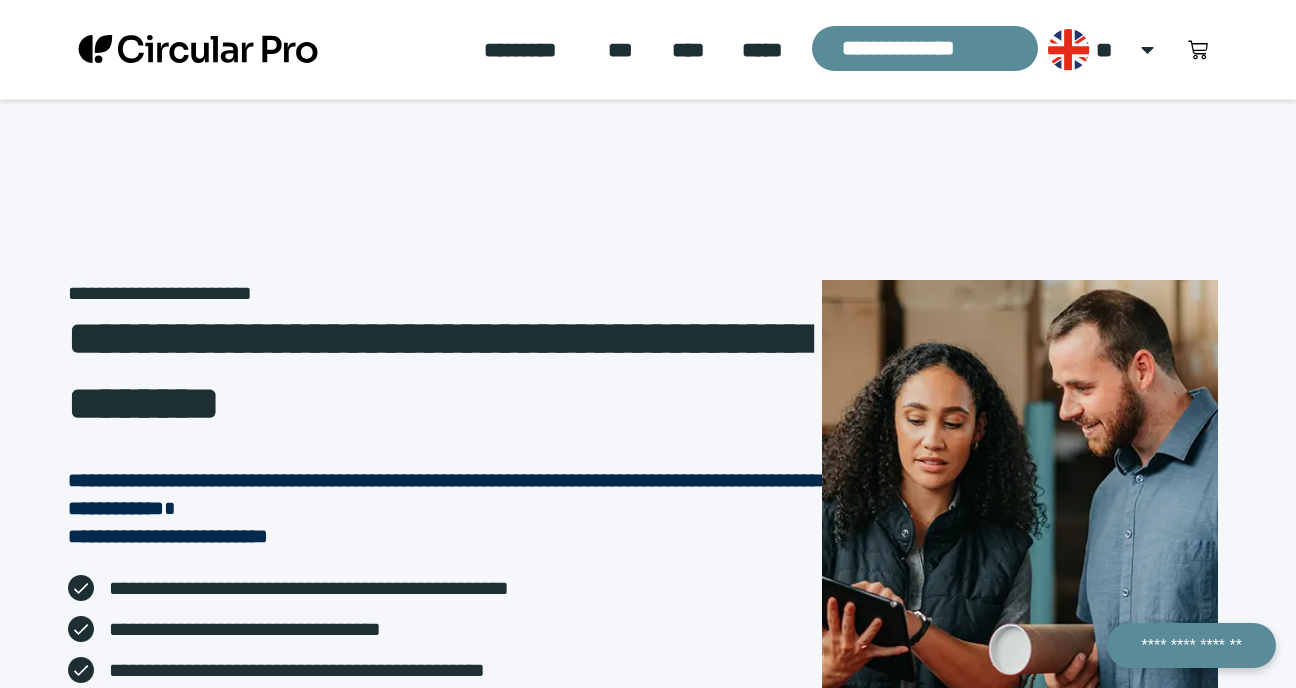 click on "*****" 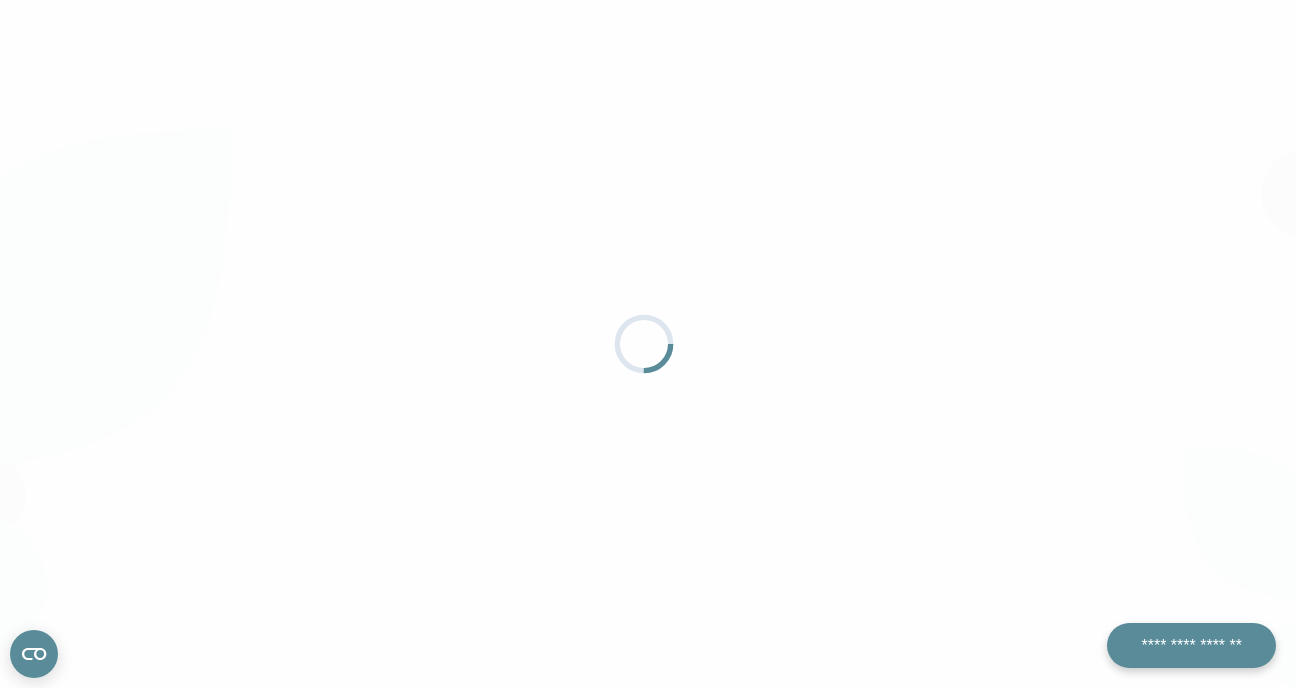 scroll, scrollTop: 0, scrollLeft: 0, axis: both 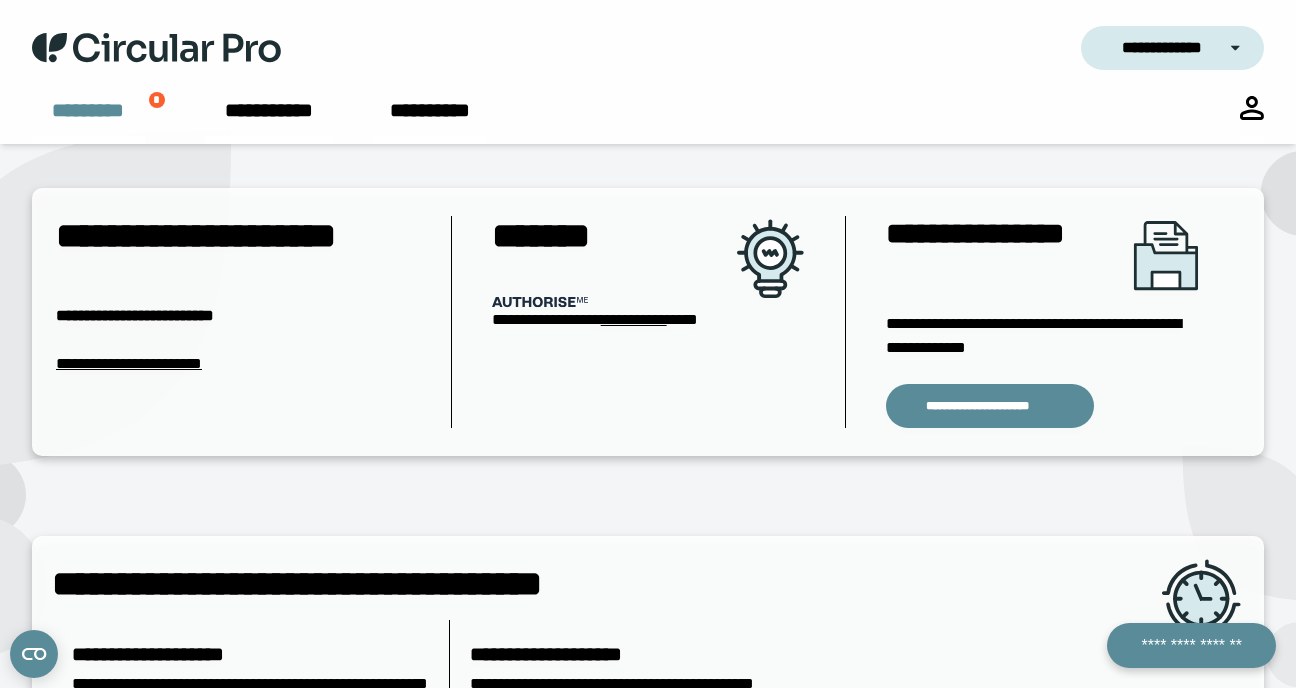 click on "*********" at bounding box center (88, 120) 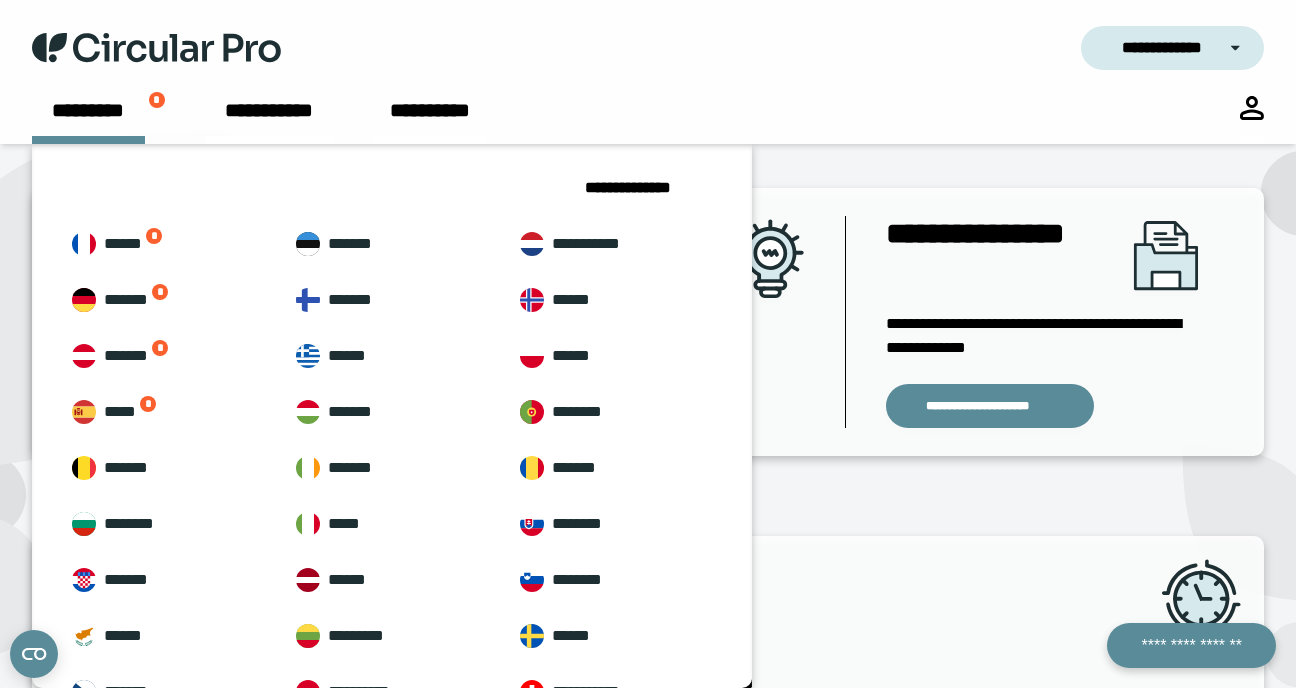 click on "**********" at bounding box center (648, 48) 